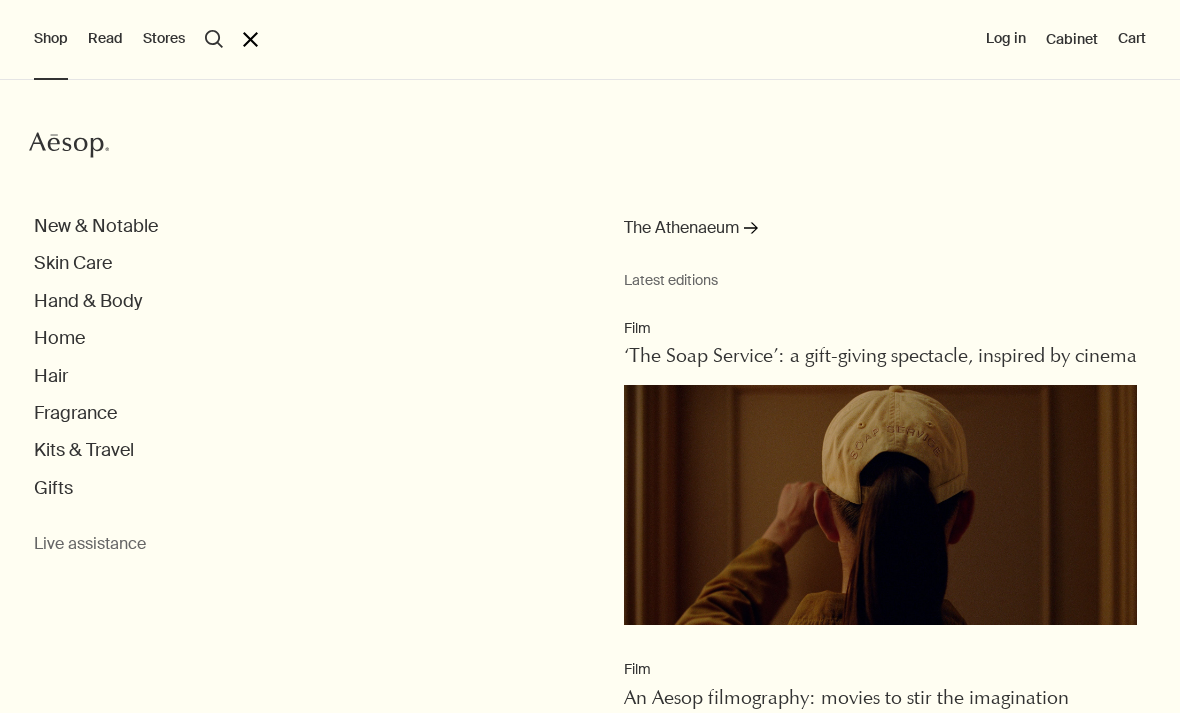 scroll, scrollTop: 0, scrollLeft: 0, axis: both 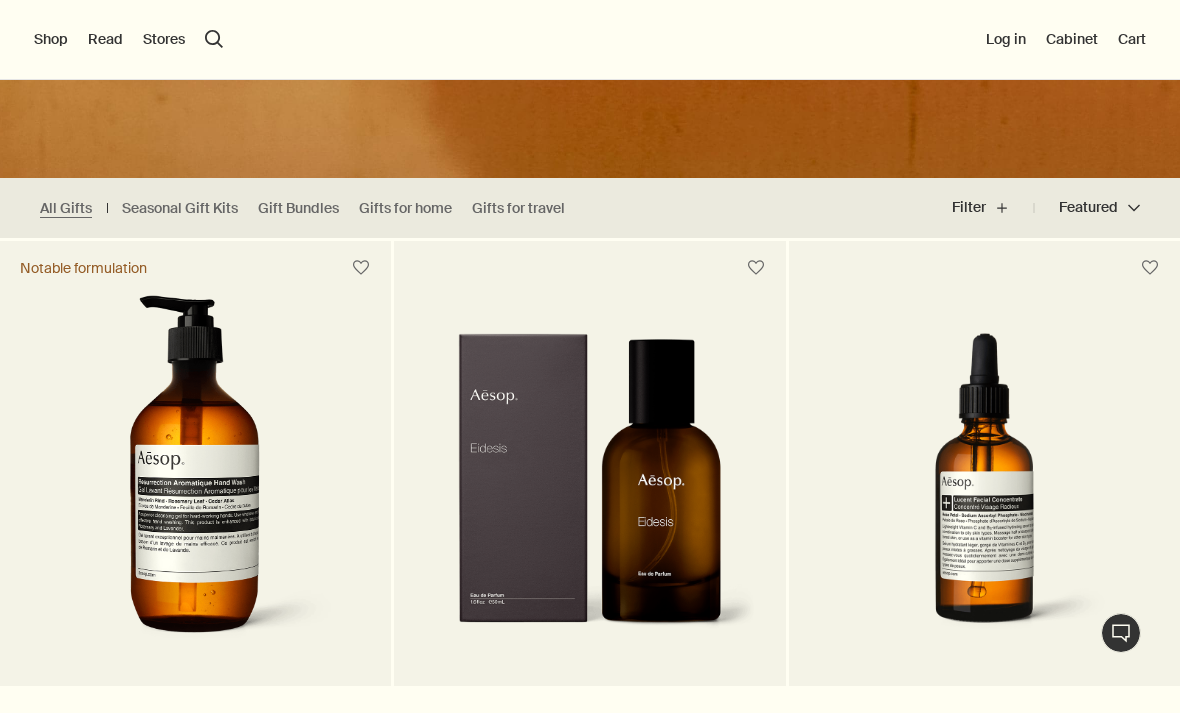 click on "Featured Featured chevron" at bounding box center (1087, 208) 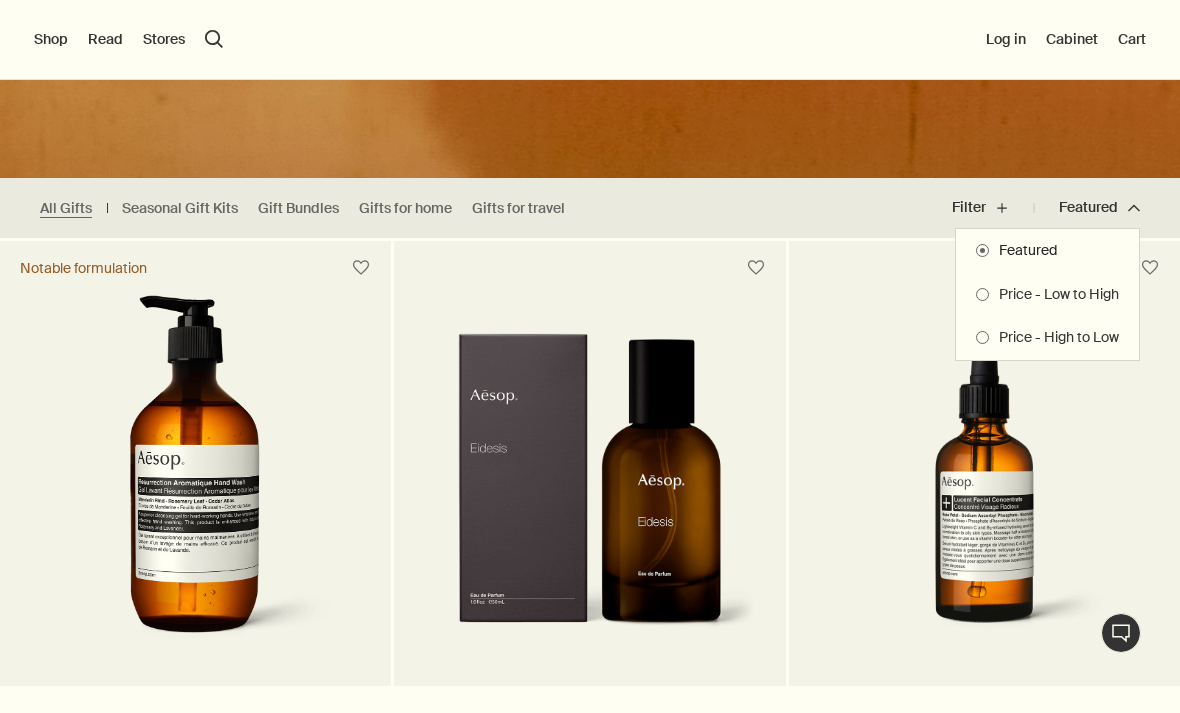 click on "Price - Low to High" at bounding box center (1054, 295) 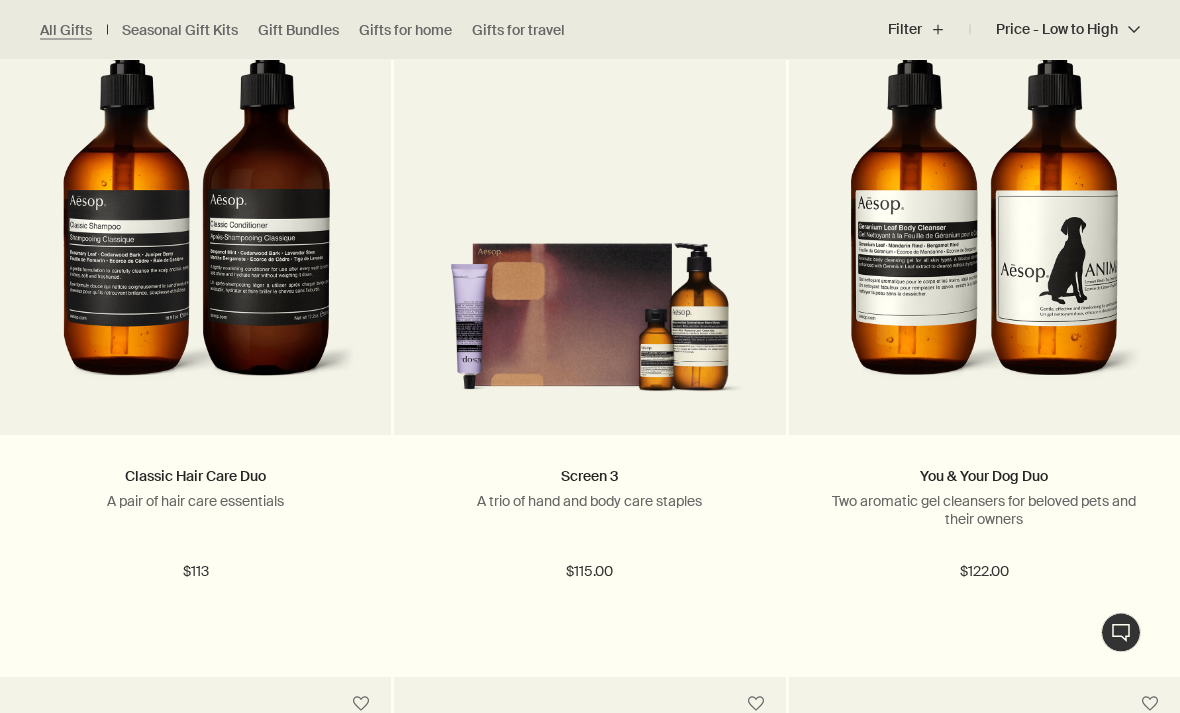 scroll, scrollTop: 4274, scrollLeft: 0, axis: vertical 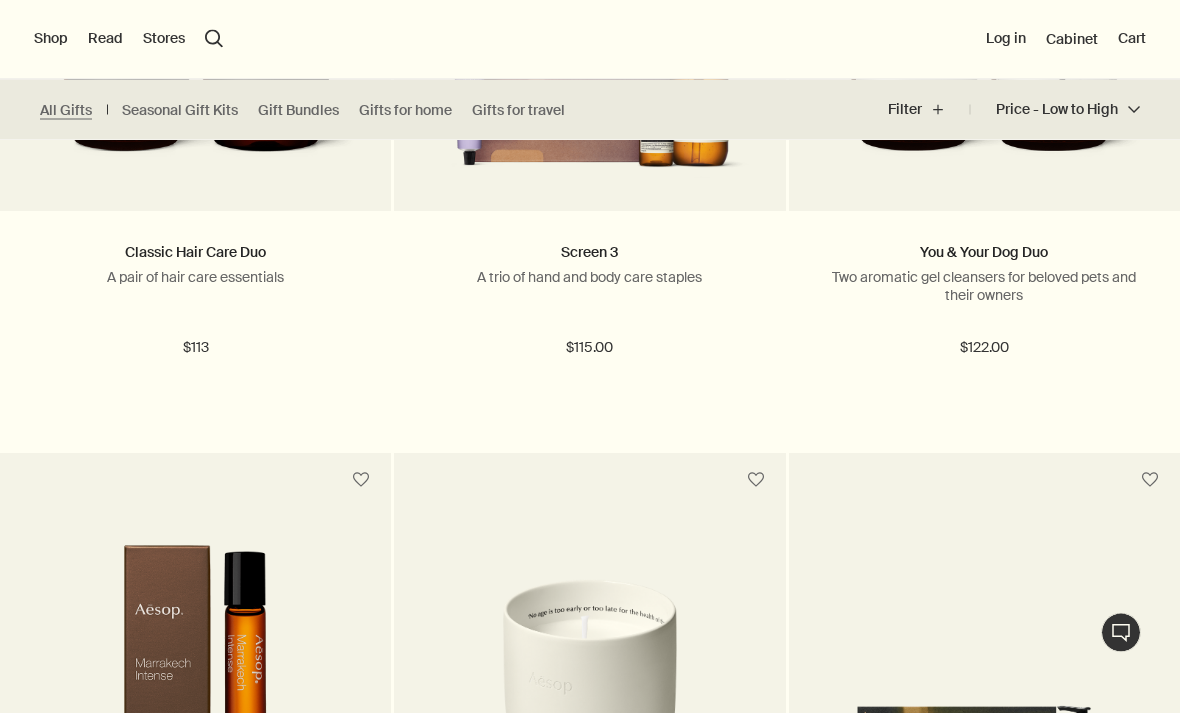 click on "Shop" at bounding box center (51, 39) 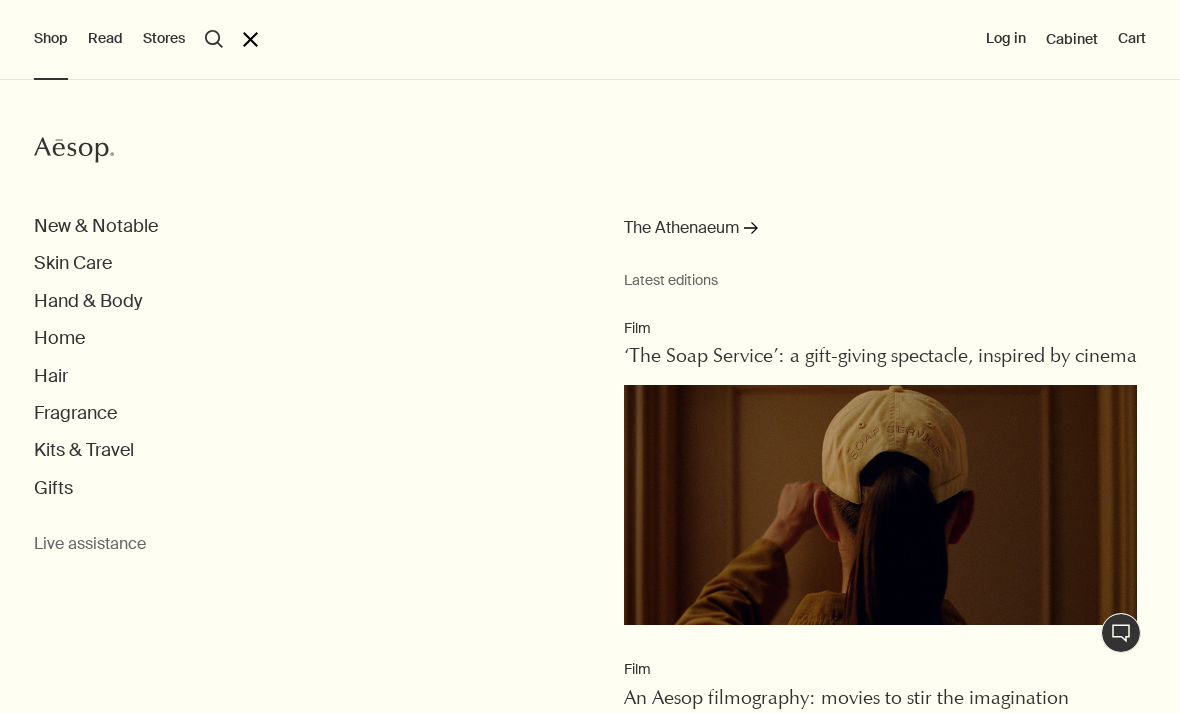 click on "Hair" at bounding box center [51, 376] 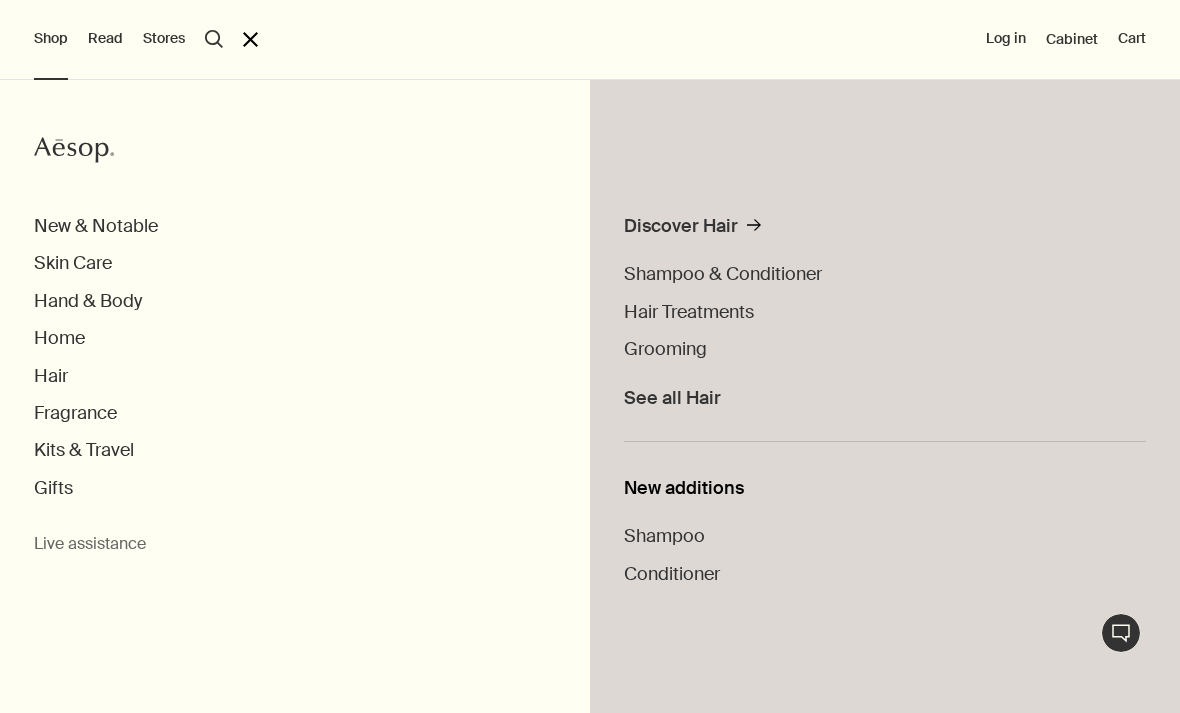 click on "Home" at bounding box center (59, 338) 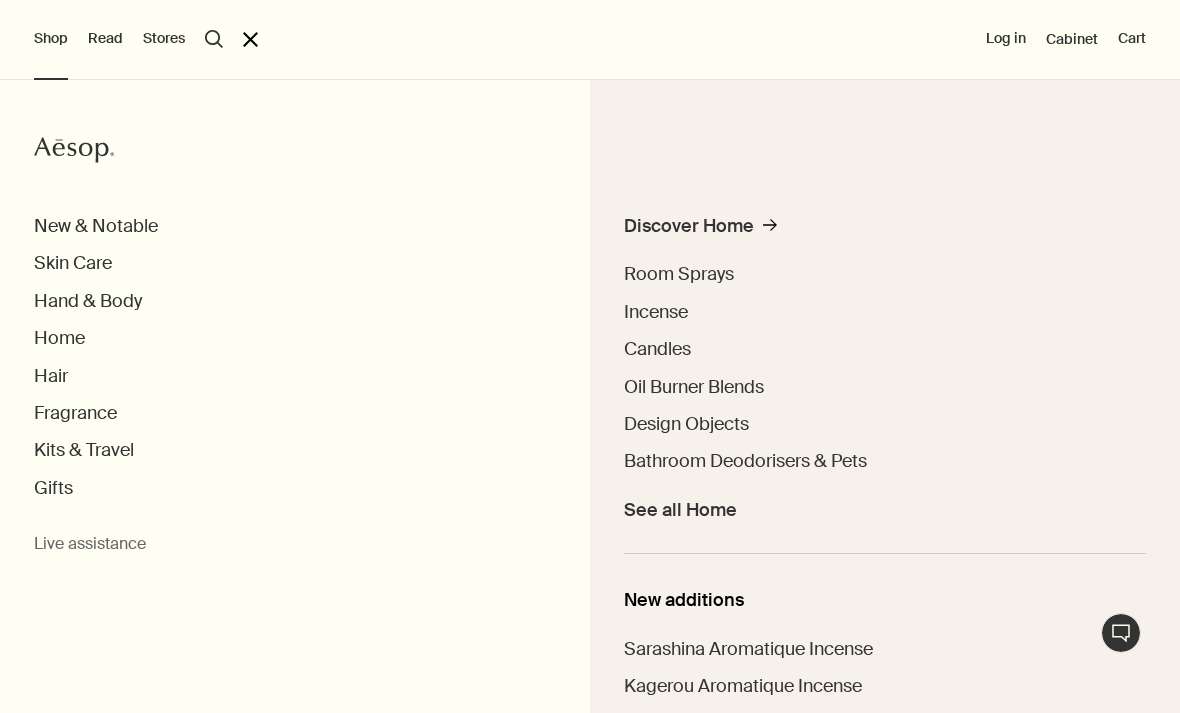 click on "Hand & Body" at bounding box center [88, 301] 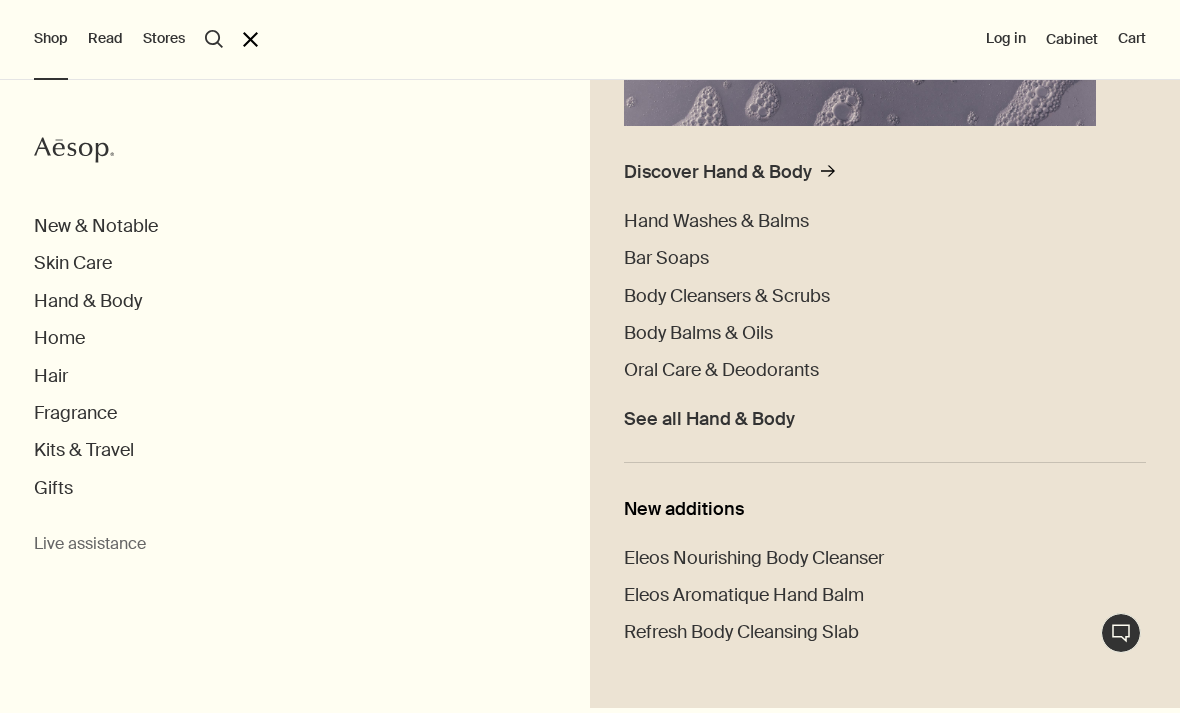 scroll, scrollTop: 452, scrollLeft: 0, axis: vertical 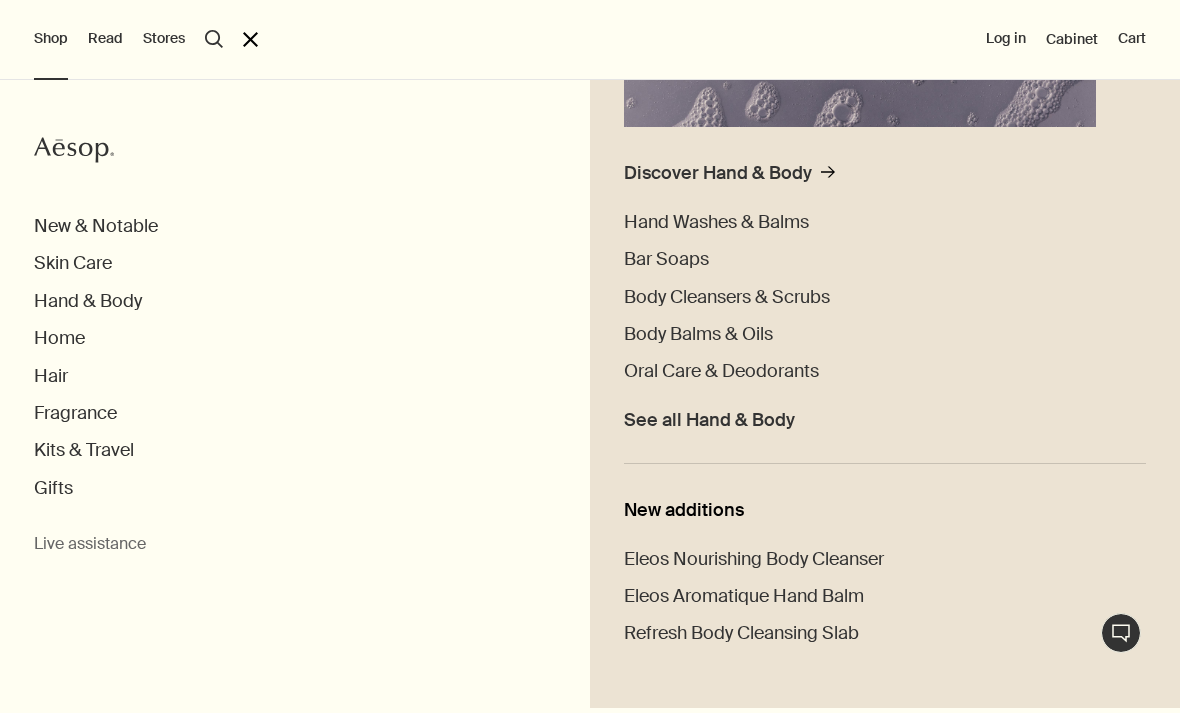 click on "Skin Care" at bounding box center (73, 263) 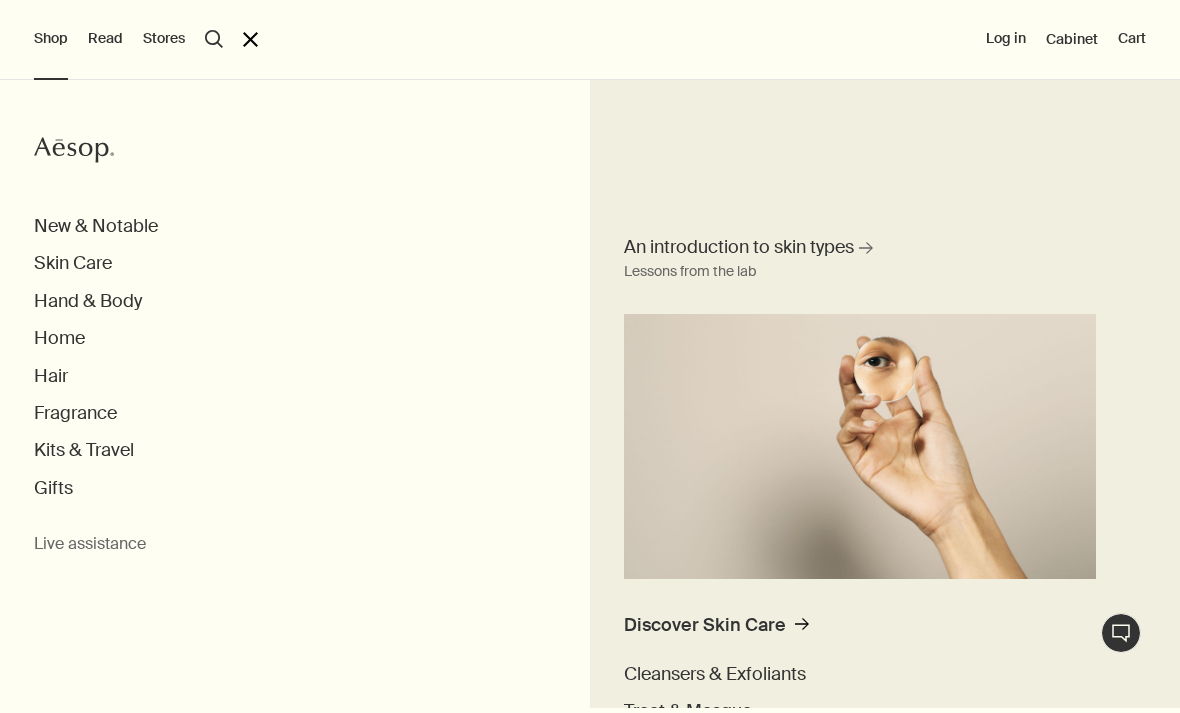 click on "New & Notable" at bounding box center [96, 226] 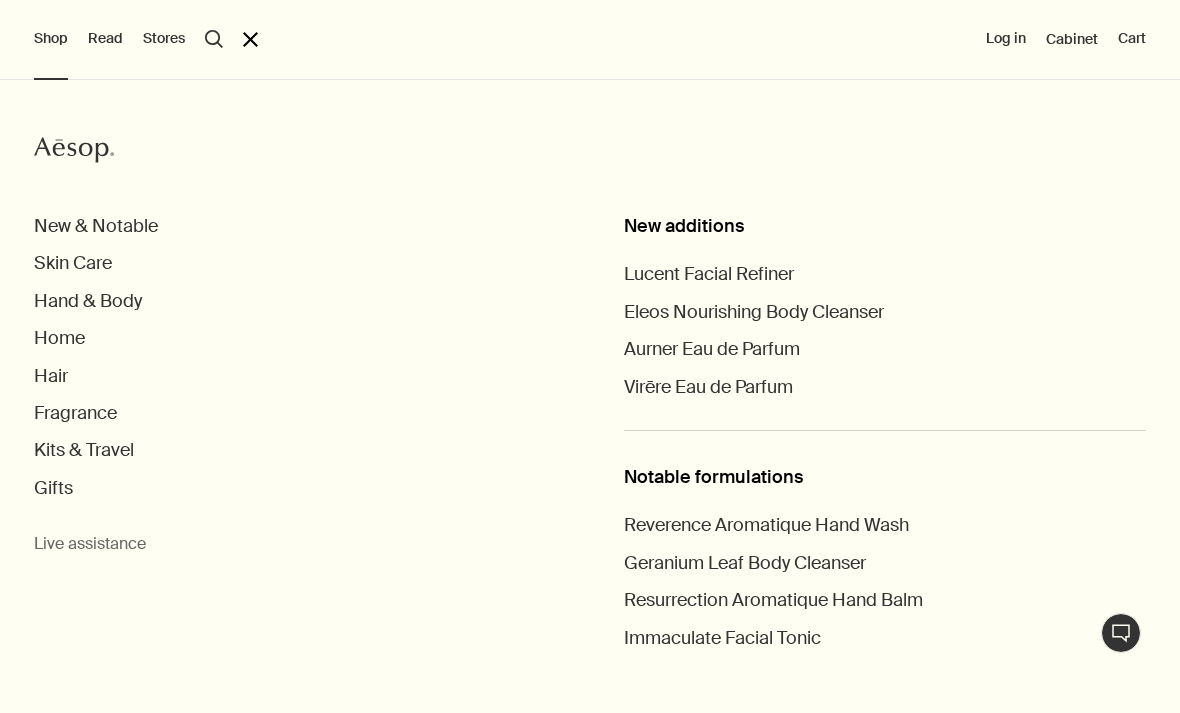 click on "Hair" at bounding box center (51, 376) 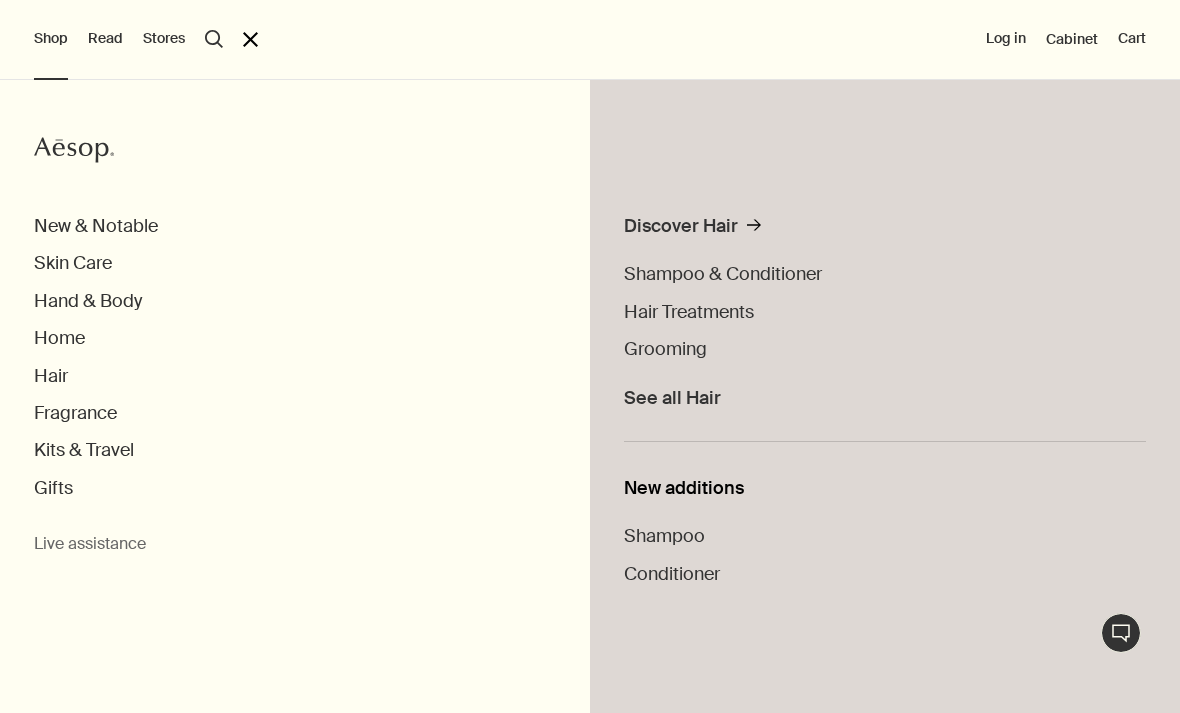 click on "Kits & Travel" at bounding box center (84, 450) 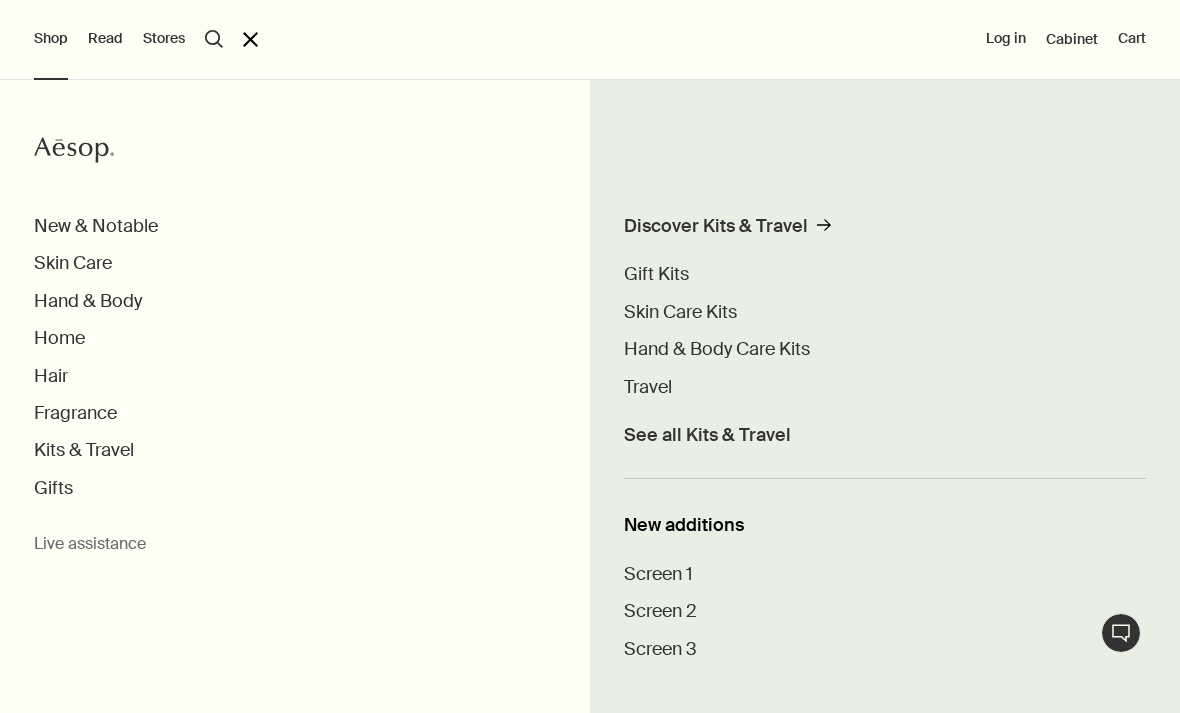 click on "Fragrance" at bounding box center (75, 413) 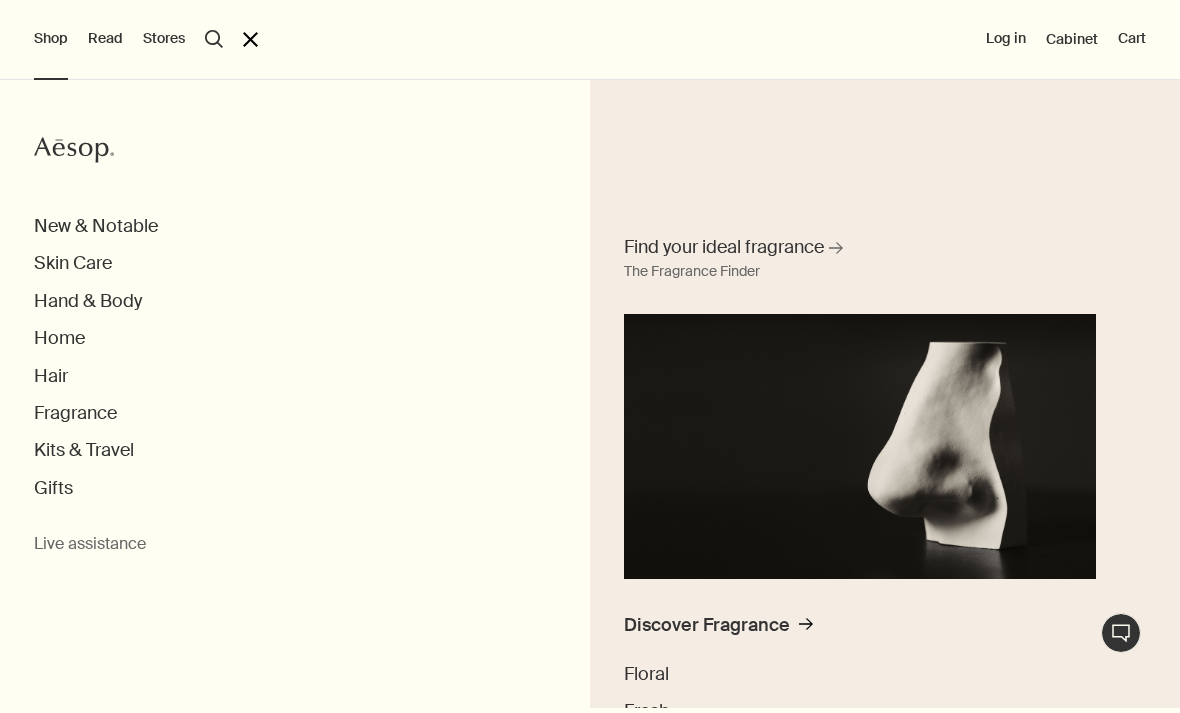 click on "Hair" at bounding box center [51, 376] 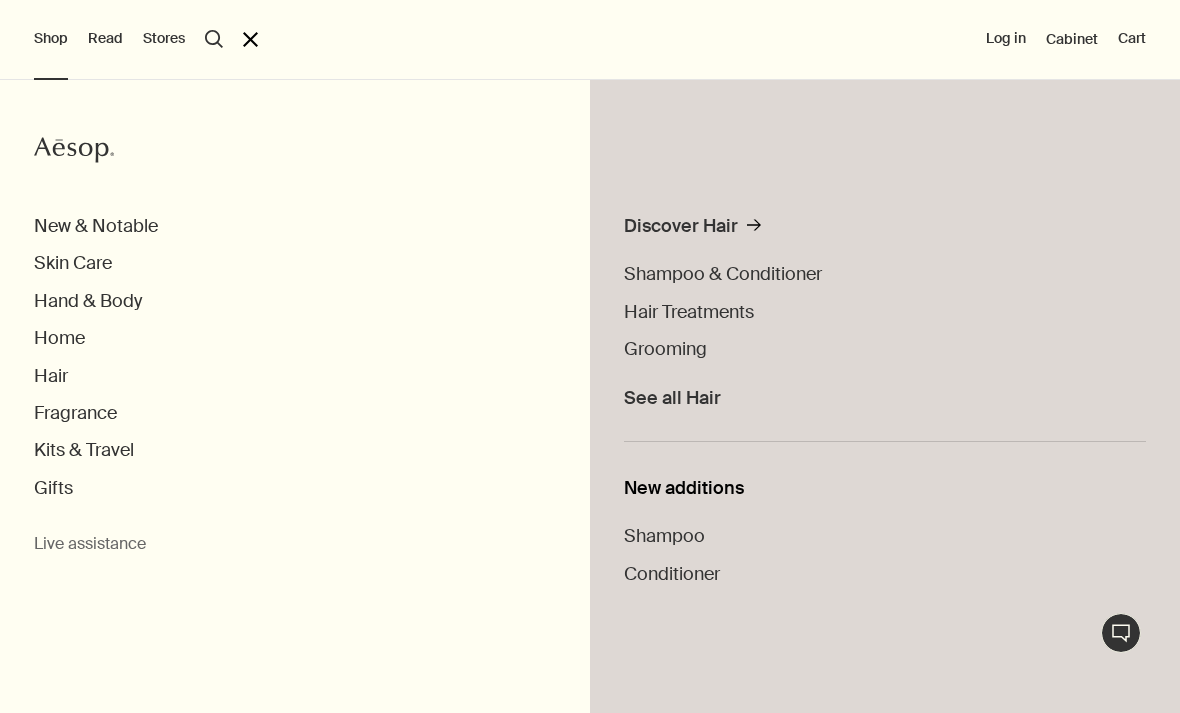 click on "Fragrance" at bounding box center [75, 413] 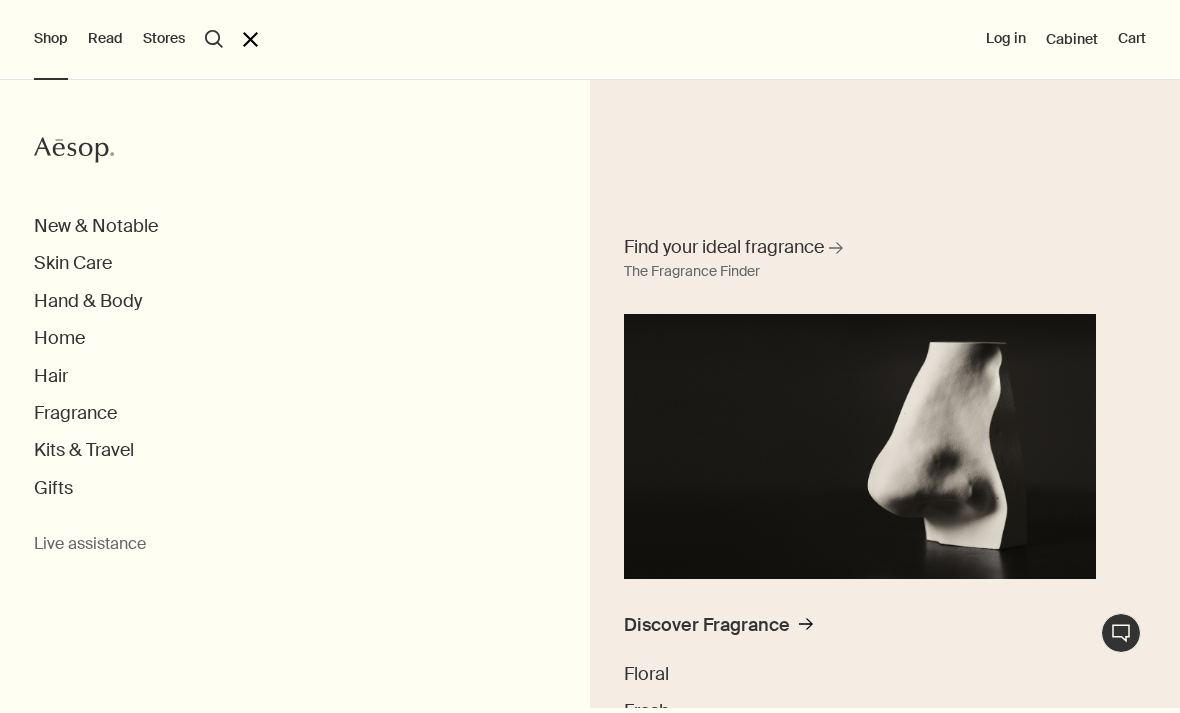 click on "New & Notable Skin Care Hand & Body Home Hair Fragrance Find your ideal fragrance   rightArrow The Fragrance Finder Discover Fragrance   rightArrow Floral Fresh Woody Opulent See all Fragrance New additions Aurner Eau de Parfum Fragrance Anthology Volume I Virēre Eau de Parfum Kits & Travel Gifts" at bounding box center (607, 357) 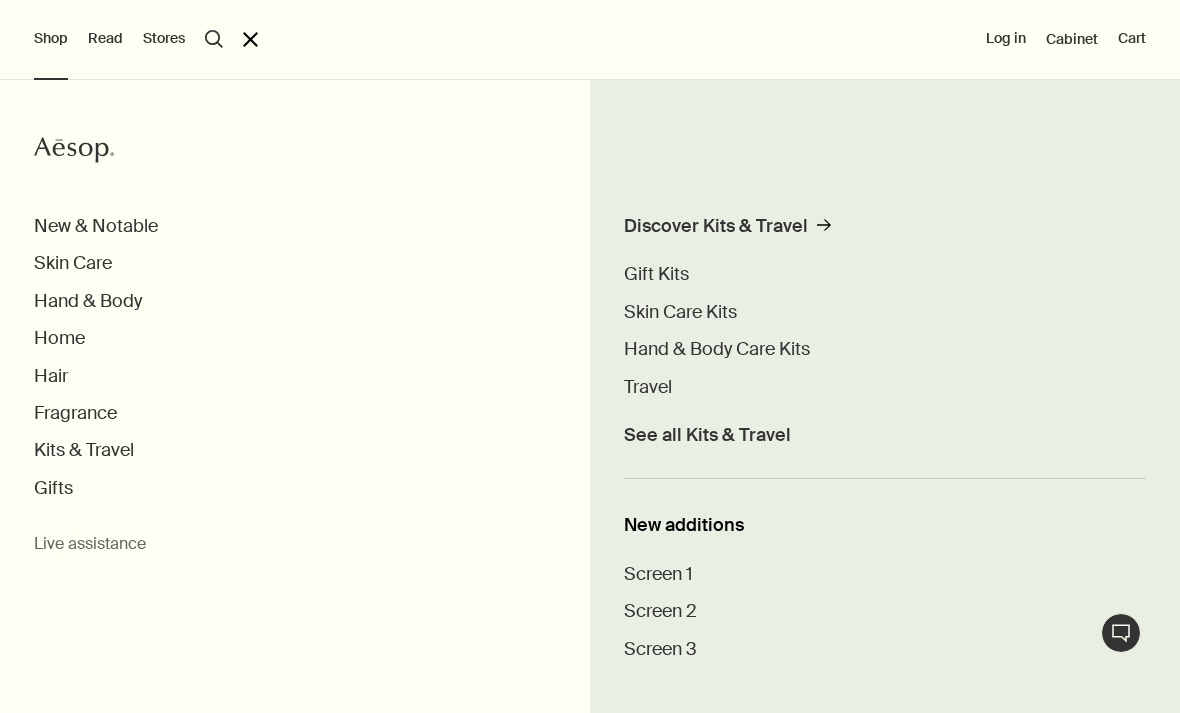 click on "Gifts" at bounding box center [53, 488] 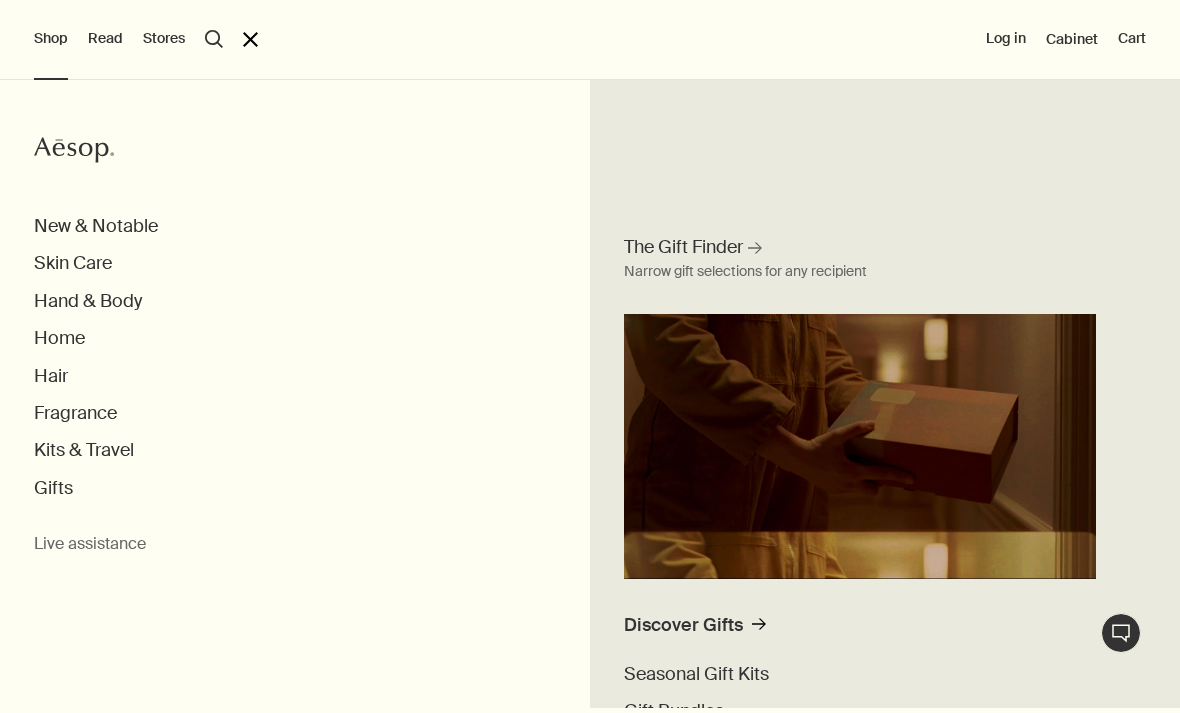 click on "New & Notable" at bounding box center [96, 226] 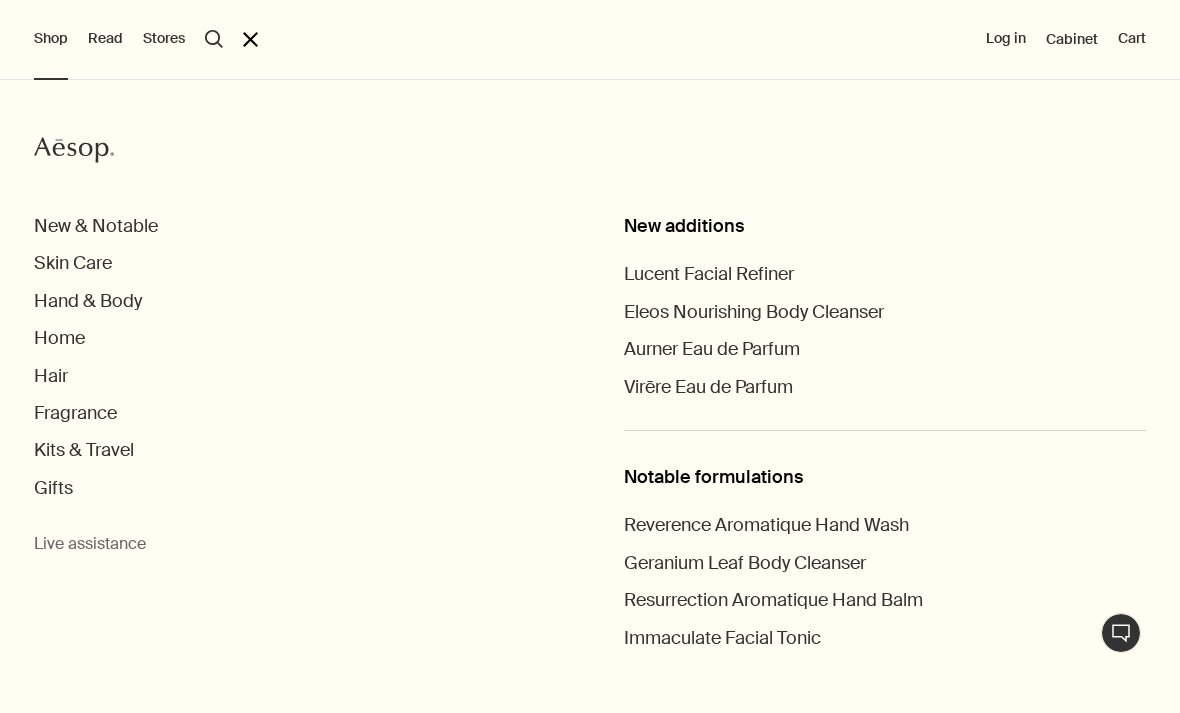 click on "Skin Care" at bounding box center (73, 263) 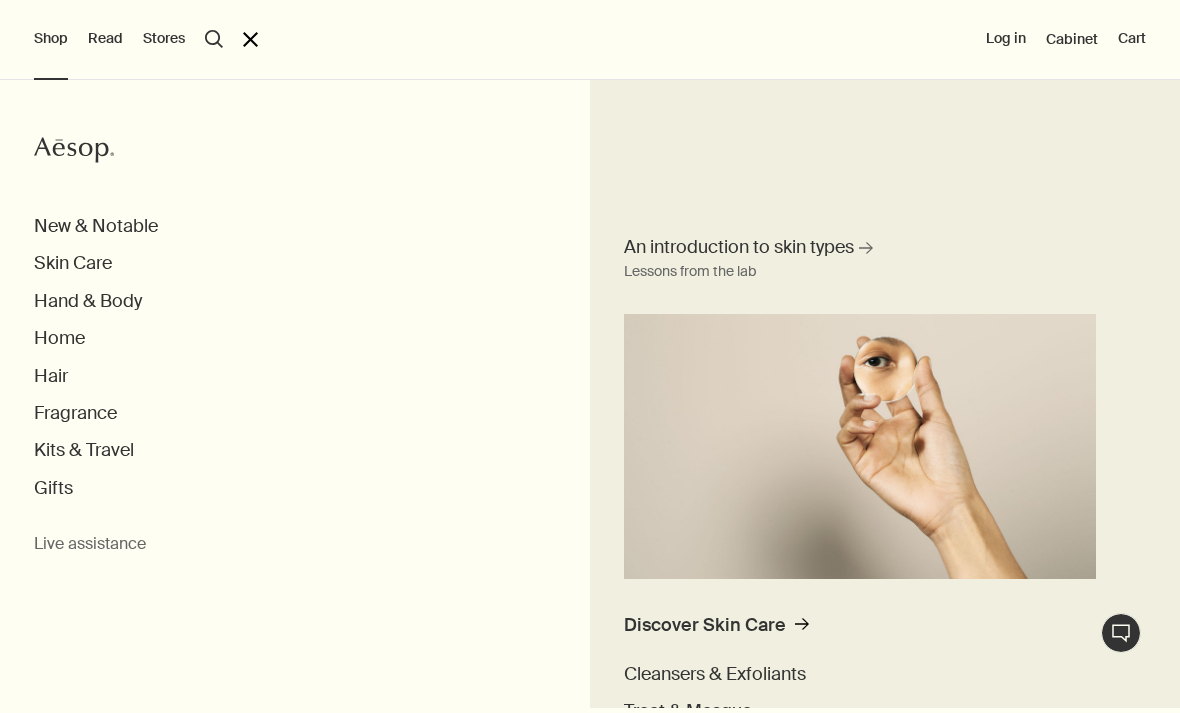 click on "Hand & Body" at bounding box center (88, 301) 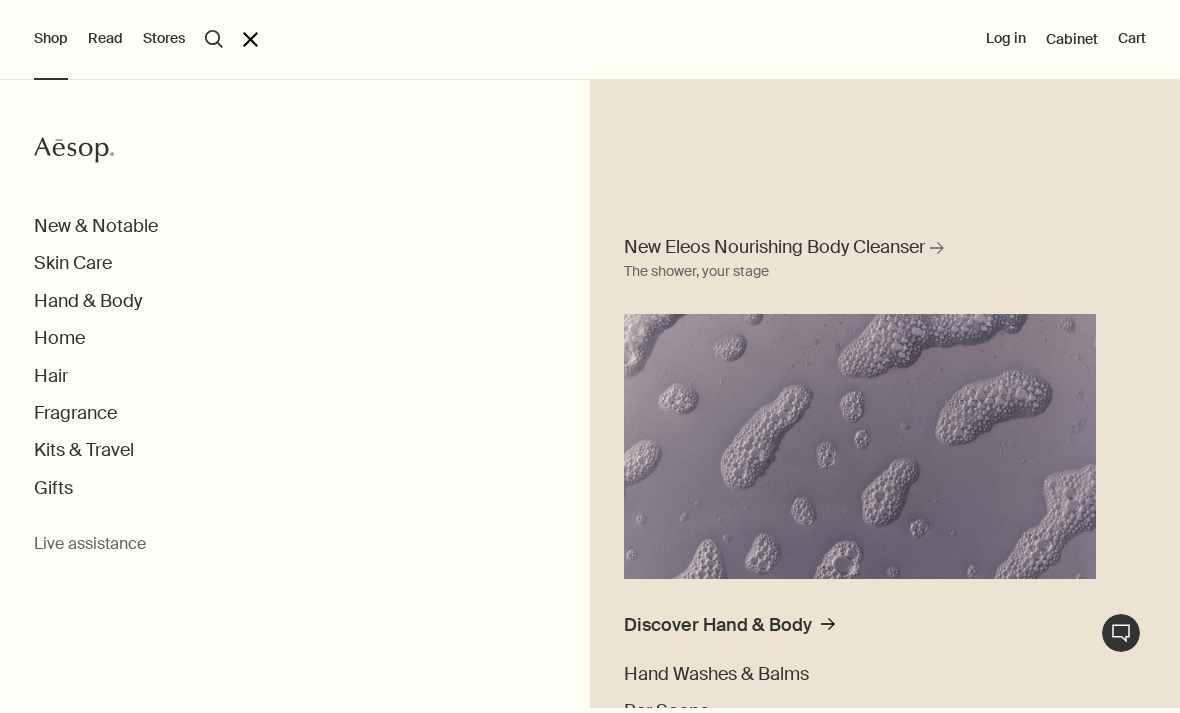 click on "Shop Aesop New & Notable Skin Care Hand & Body New Eleos Nourishing Body Cleanser   rightArrow The shower, your stage Discover Hand & Body   rightArrow Hand Washes & Balms Bar Soaps Body Cleansers & Scrubs Body Balms & Oils Oral Care & Deodorants See all Hand & Body New additions Eleos Nourishing Body Cleanser Eleos Aromatique Hand Balm Refresh Body Cleansing Slab Home Hair Fragrance Kits & Travel Gifts Live assistance Read Aesop About Our story Careers Foundation Contact us   rightUpArrow Philosophy Design Products Stores Aesop search Search Aesop close Log in Cabinet Cart" at bounding box center (590, 356) 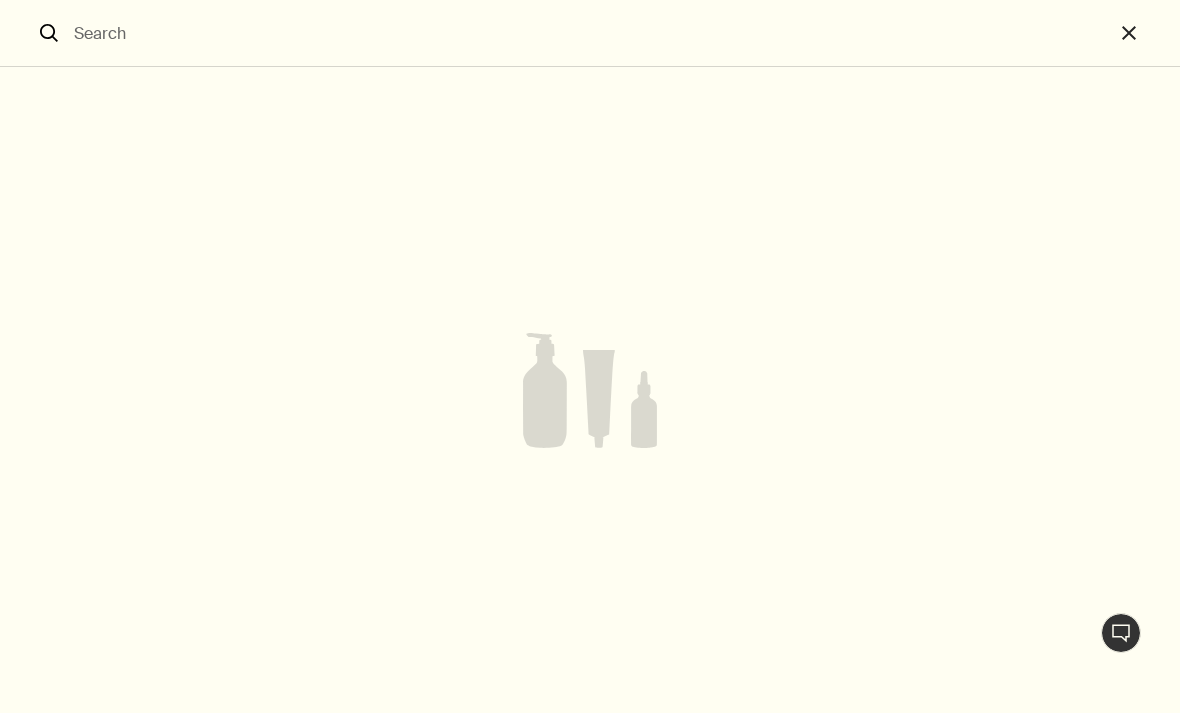 scroll, scrollTop: 4497, scrollLeft: 0, axis: vertical 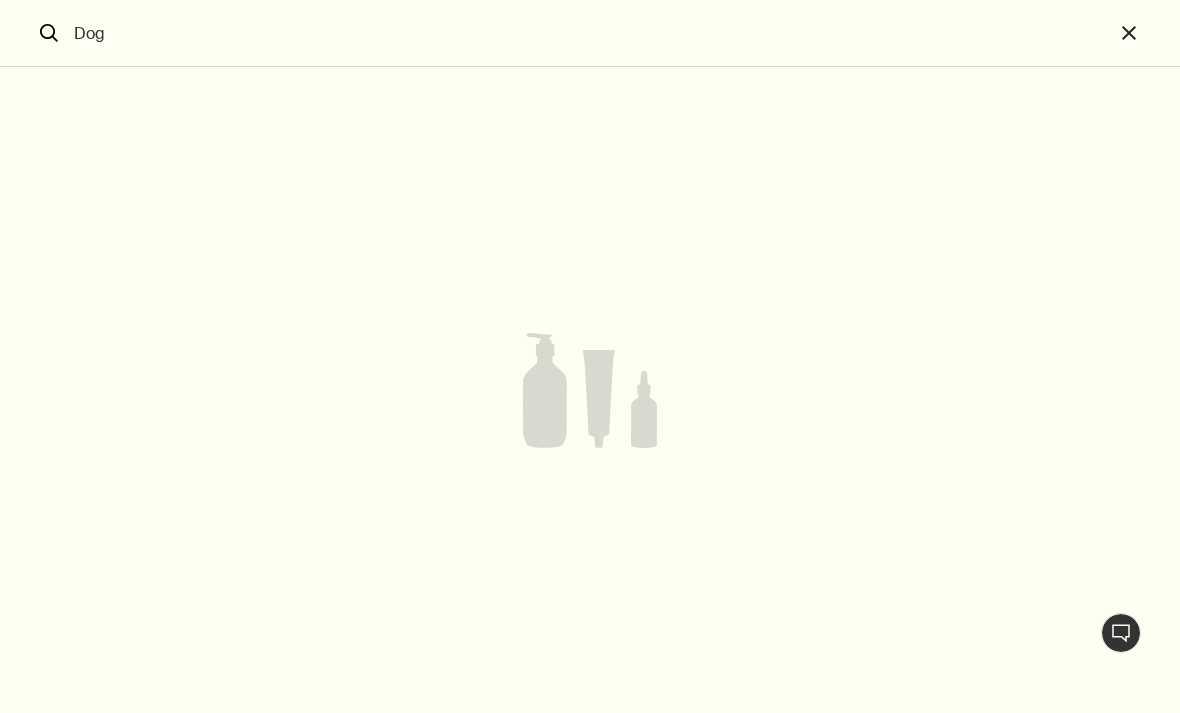 type on "Dog" 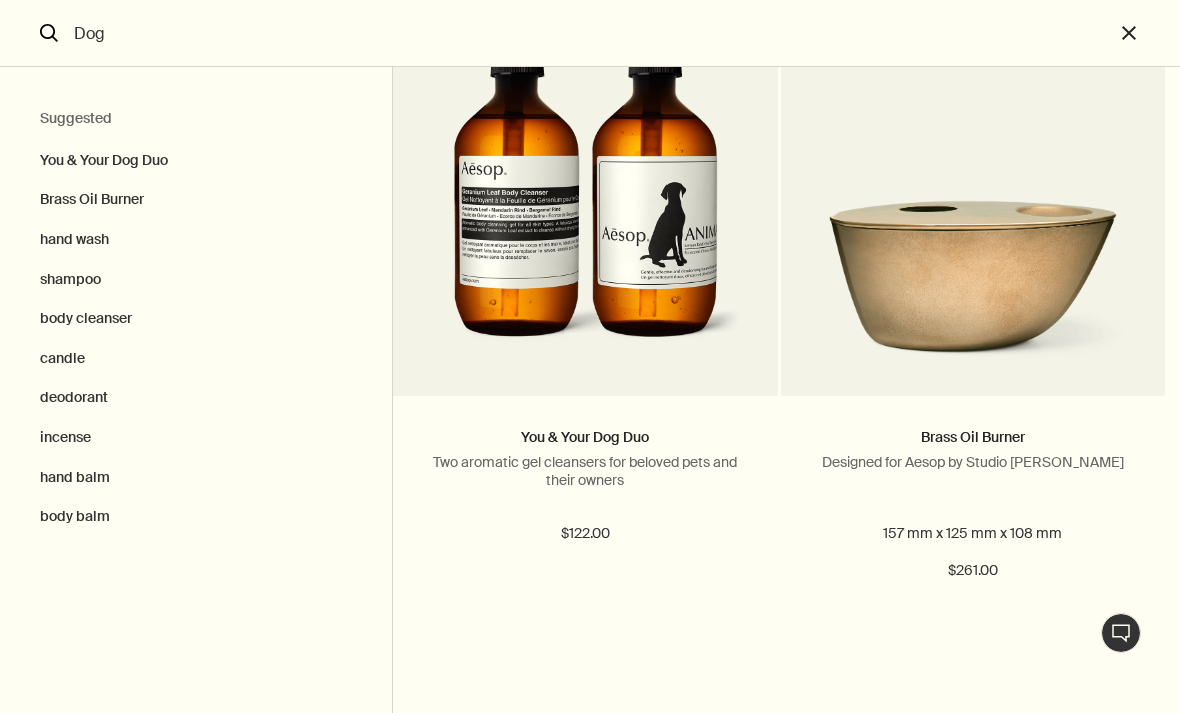 click on "close" at bounding box center (1147, 33) 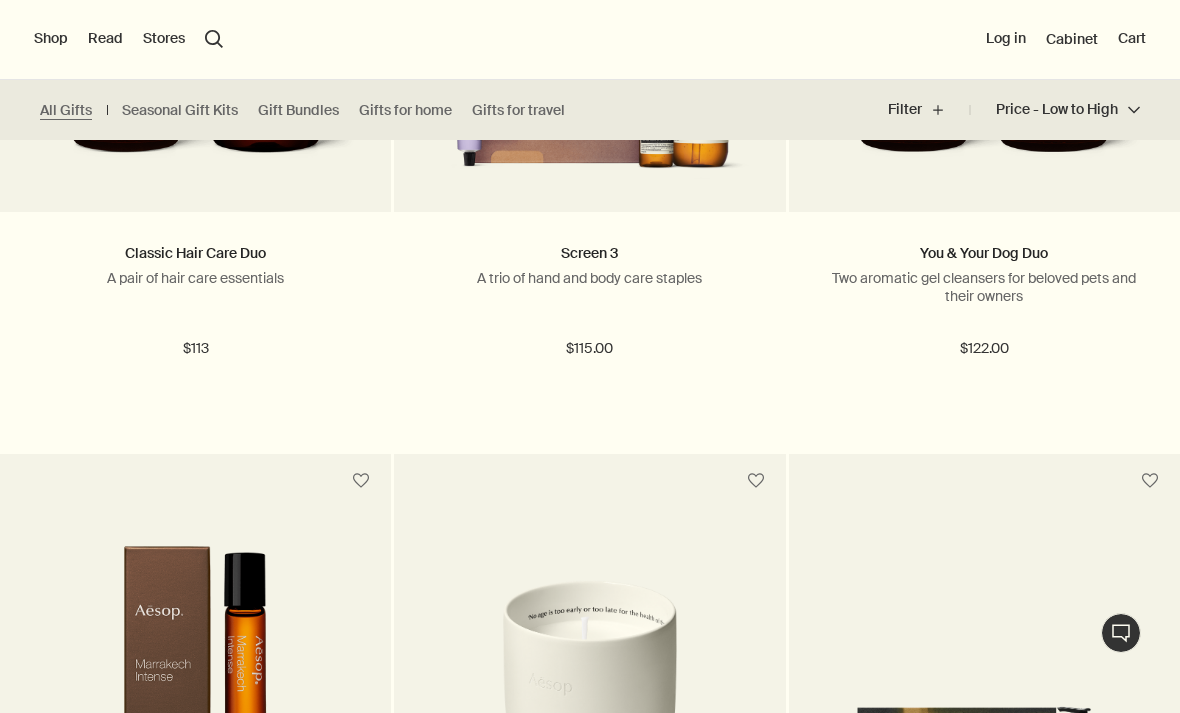 type 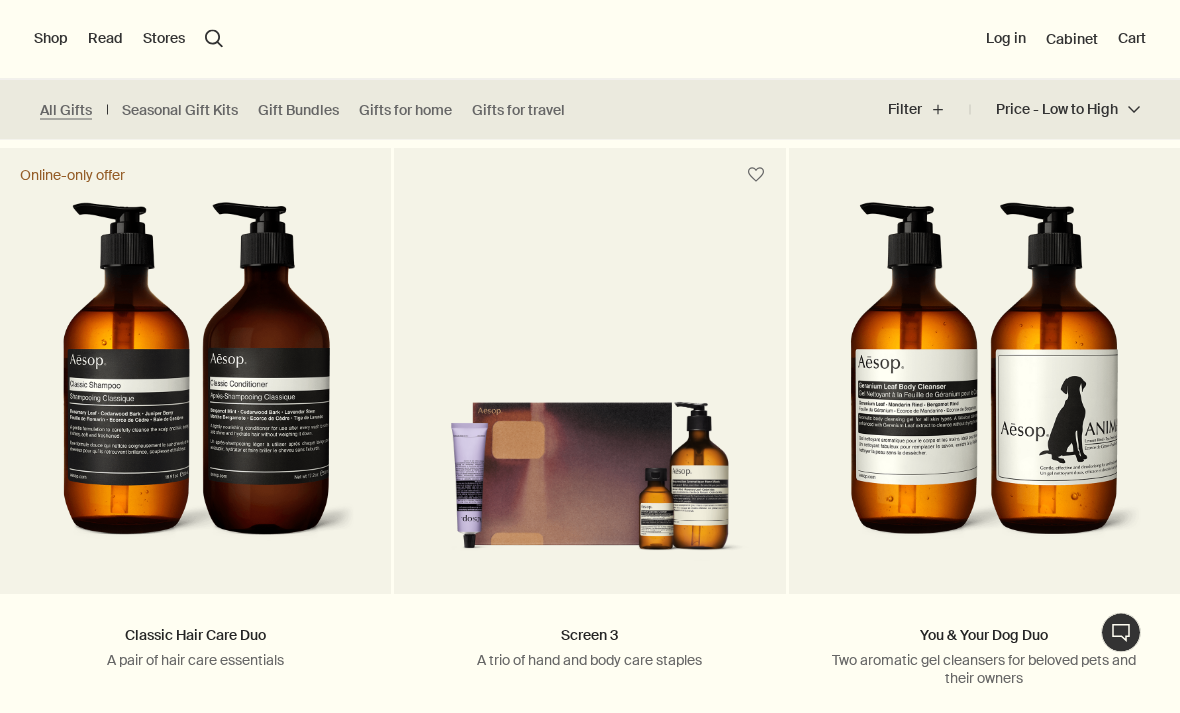 scroll, scrollTop: 4104, scrollLeft: 0, axis: vertical 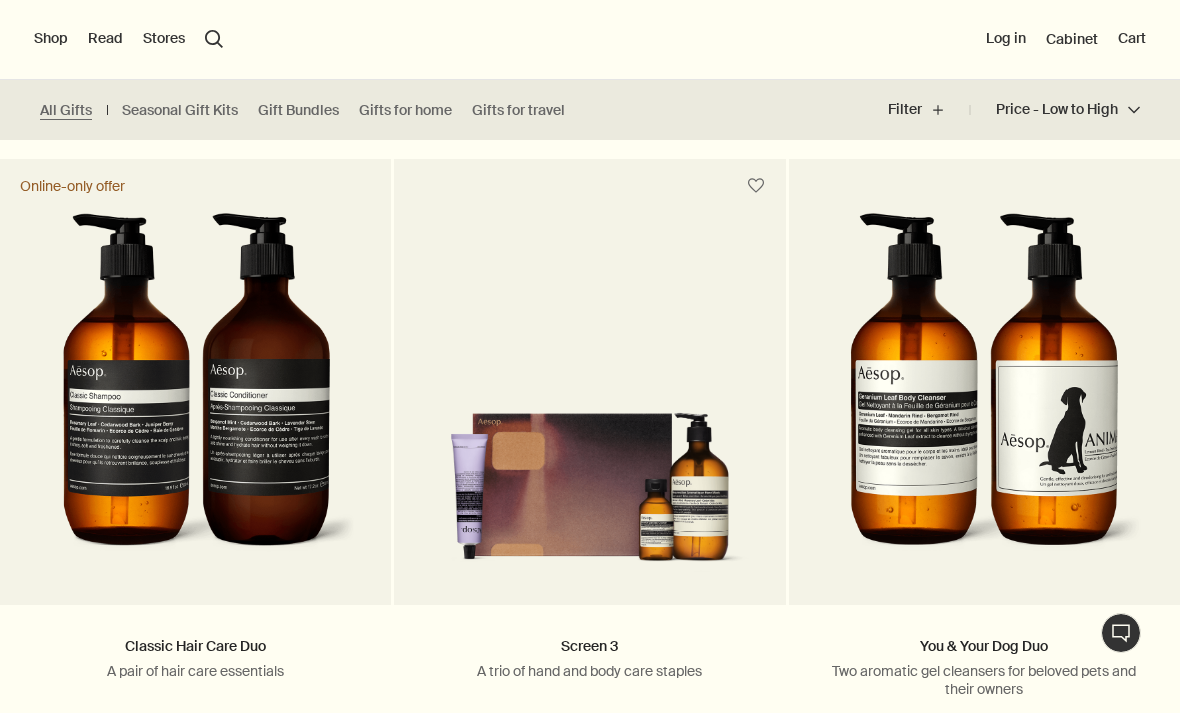 click at bounding box center (984, 393) 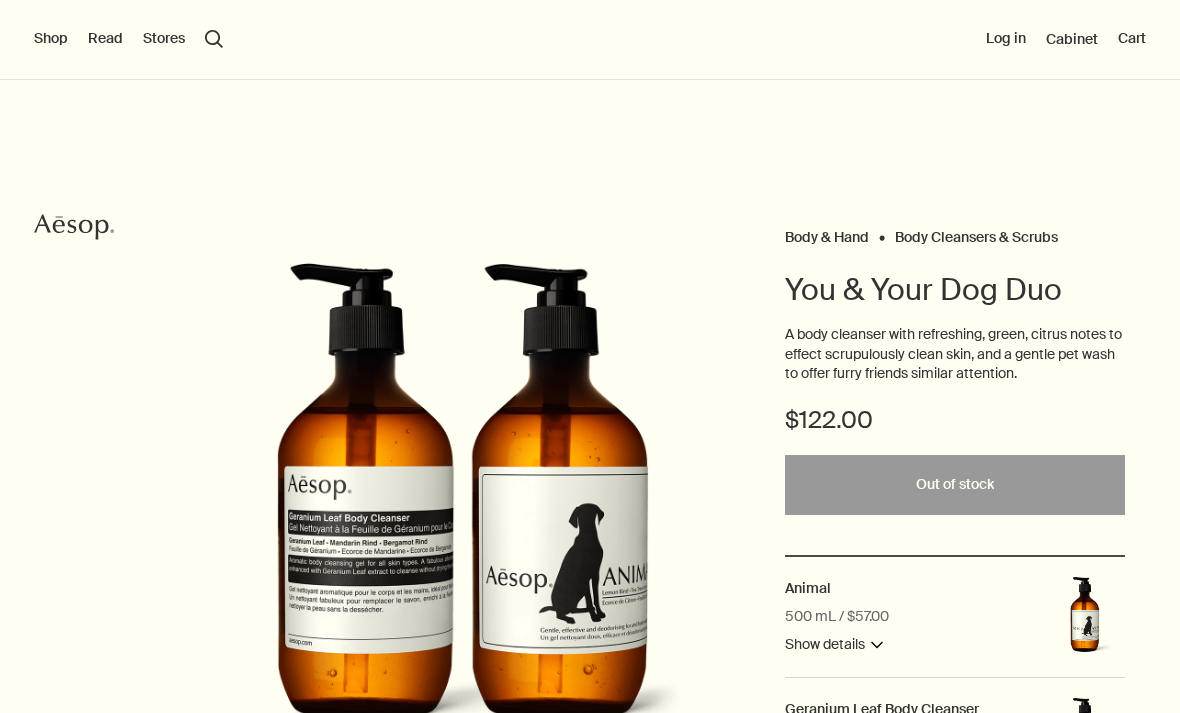 click on "Show details downArrow" at bounding box center [834, 645] 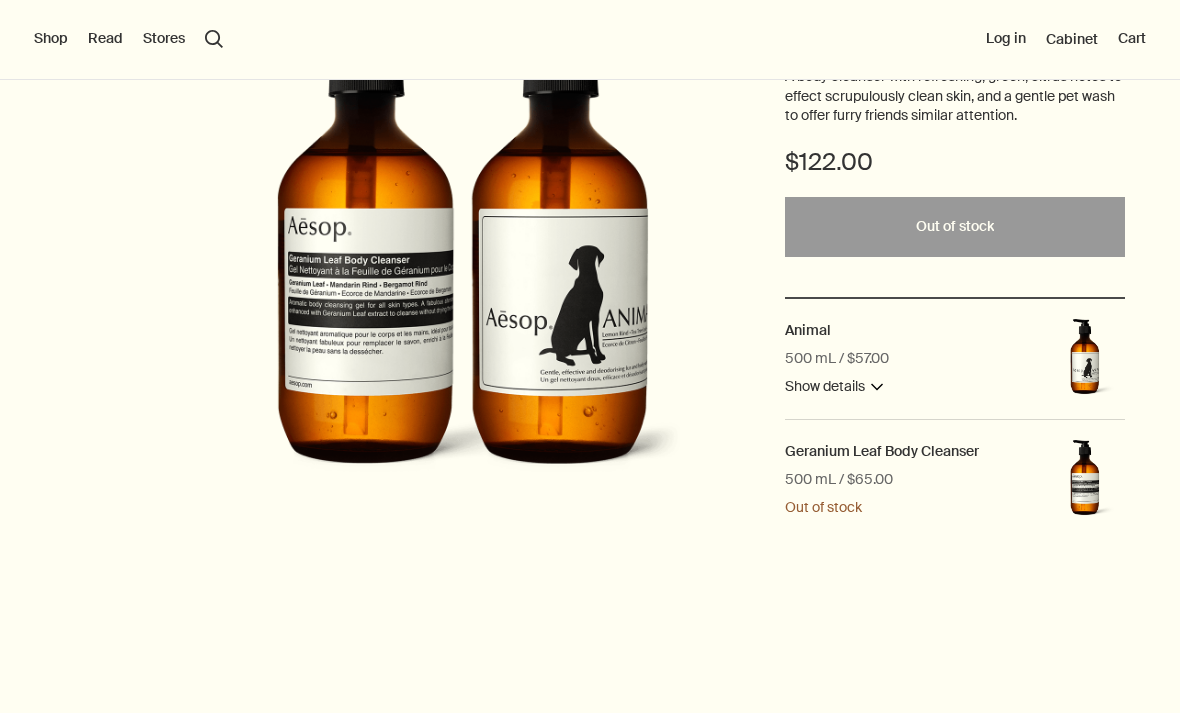 scroll, scrollTop: 0, scrollLeft: 0, axis: both 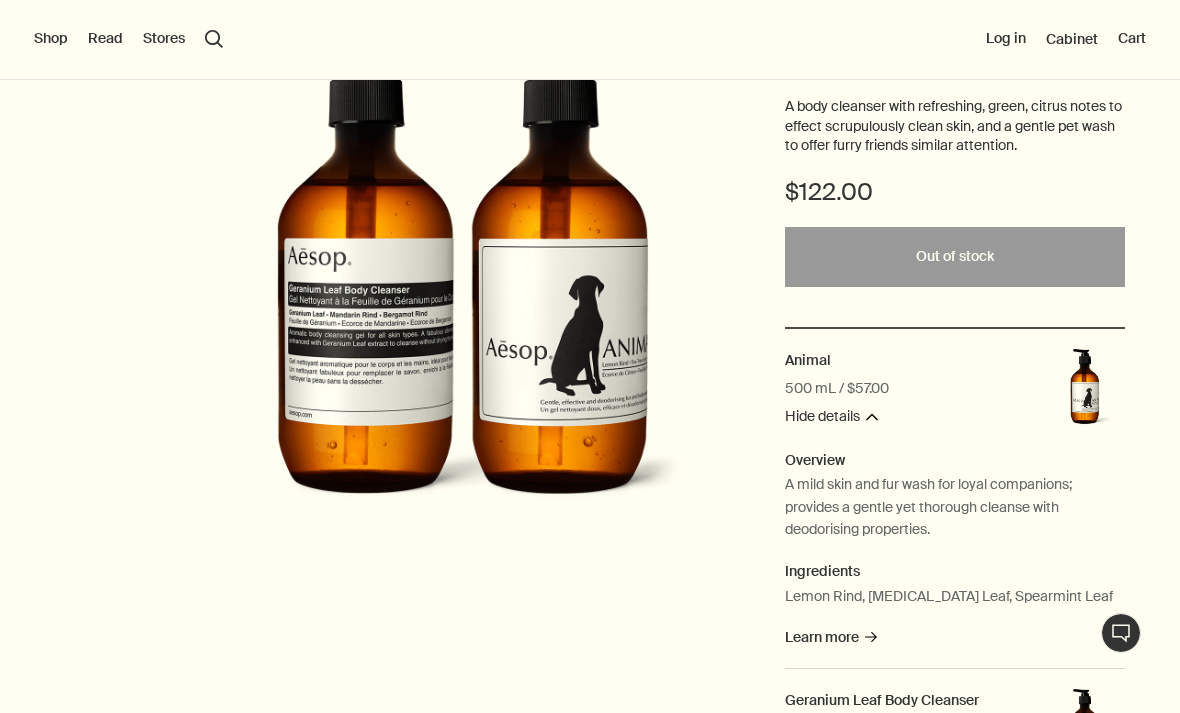 click on "Body & Hand Body Cleansers & Scrubs You & Your Dog Duo A body cleanser with refreshing, green, citrus notes to effect scrupulously clean skin, and a gentle pet wash to offer furry friends similar attention. $122.00   Out of stock Out of stock Animal 500 mL  / $57.00 Hide details downArrow Overview A mild skin and fur wash for loyal companions; provides a gentle yet thorough cleanse with deodorising properties.  Ingredients Lemon Rind, Tea Tree Leaf, Spearmint Leaf Learn more rightArrow Geranium Leaf Body Cleanser 500 mL  / $65.00 Out of stock Overview An invigorating cleansing gel that gently banishes grime and provides an agreeable alternative to conventional soap. Ingredients Geranium Leaf, Mandarin Rind, Bergamot Rind Learn more rightArrow" at bounding box center (590, 404) 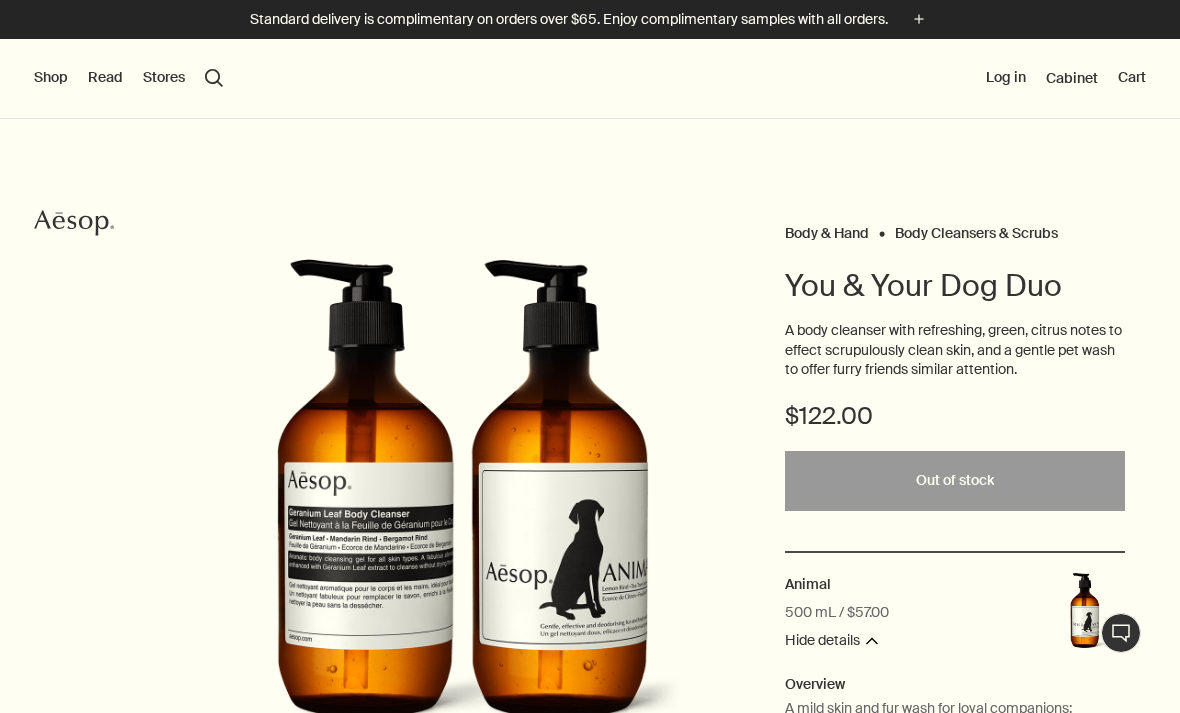 scroll, scrollTop: 0, scrollLeft: 0, axis: both 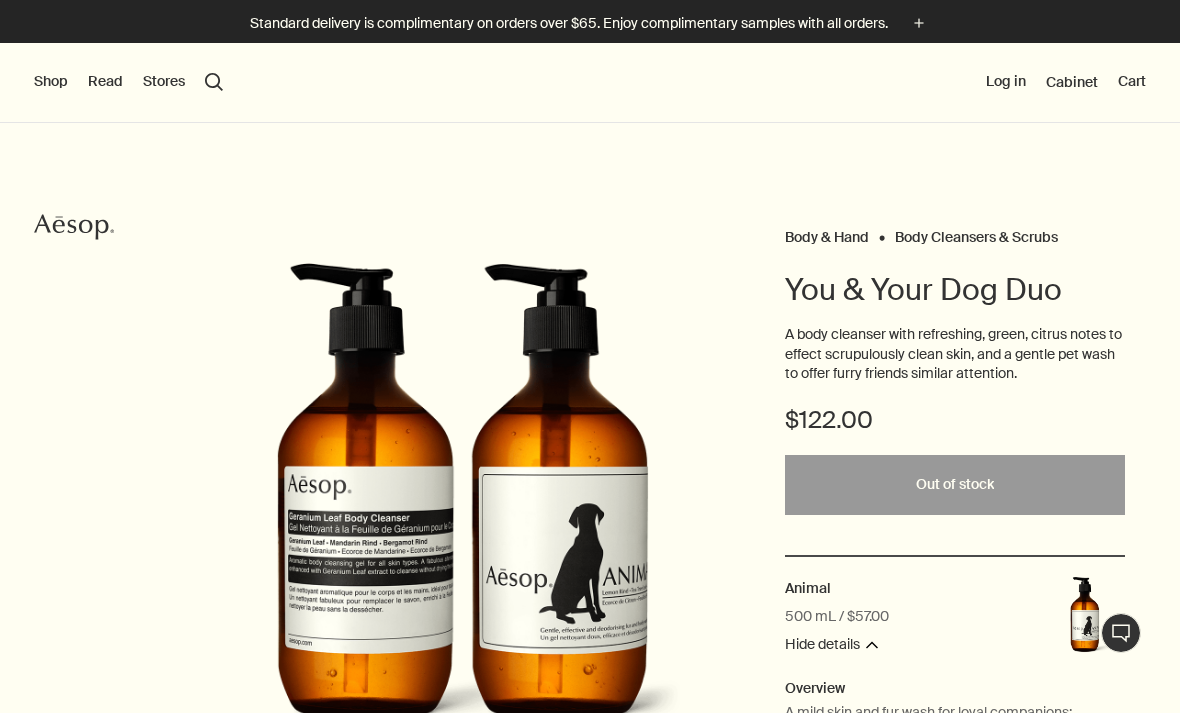 click on "Shop" at bounding box center (51, 82) 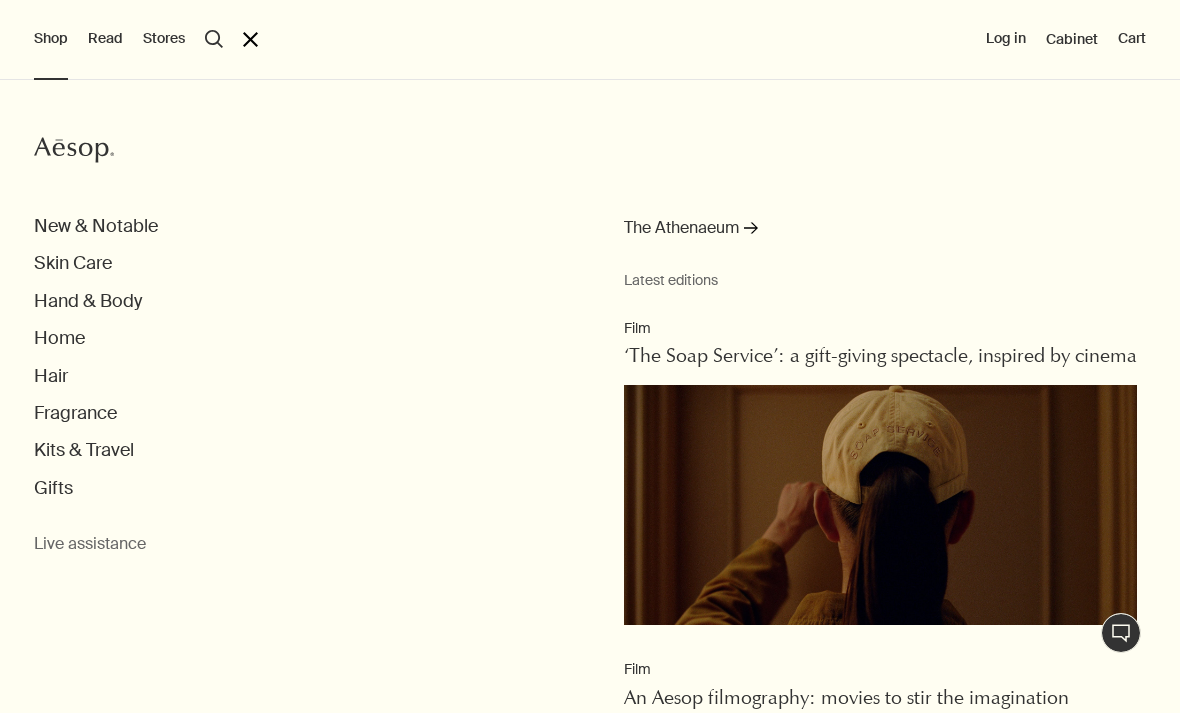 click on "Gifts" at bounding box center [53, 488] 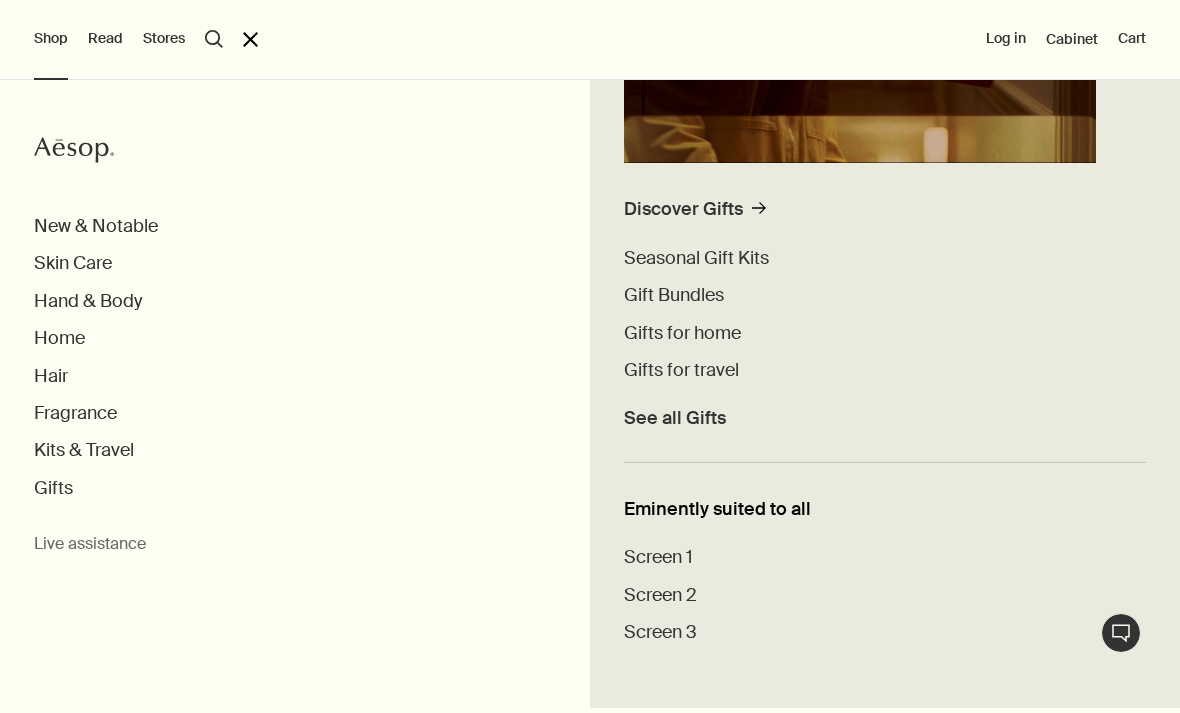 scroll, scrollTop: 415, scrollLeft: 0, axis: vertical 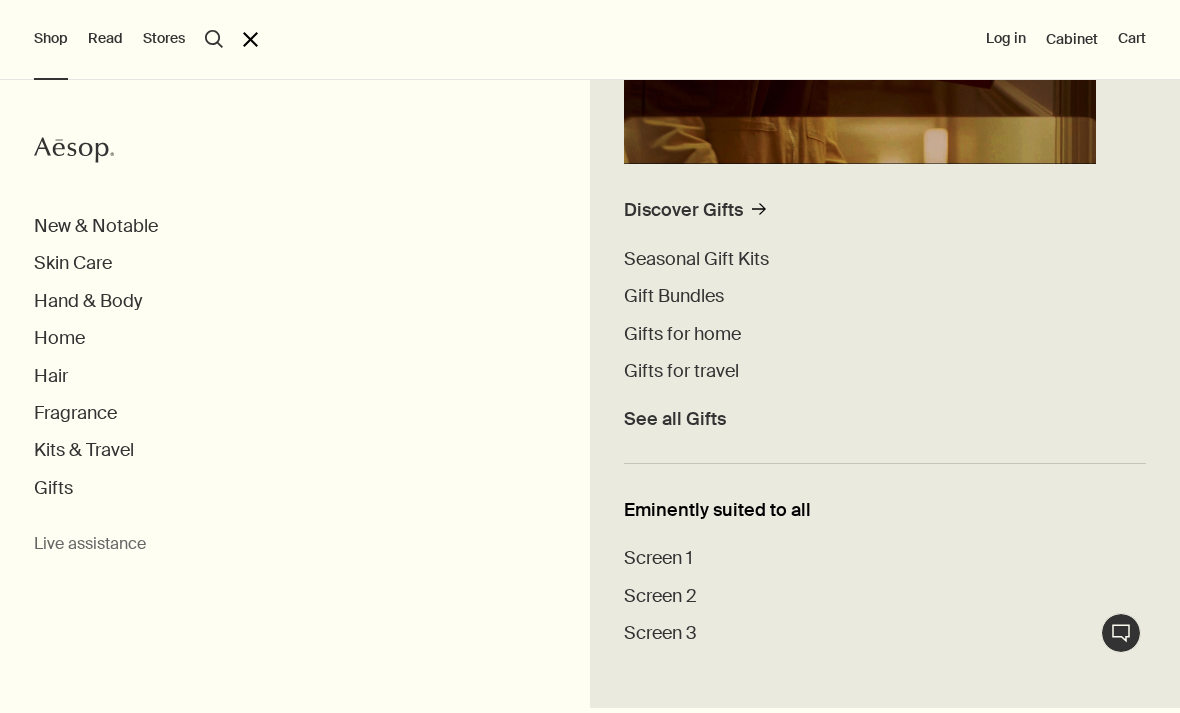 click on "See all Gifts" at bounding box center [675, 419] 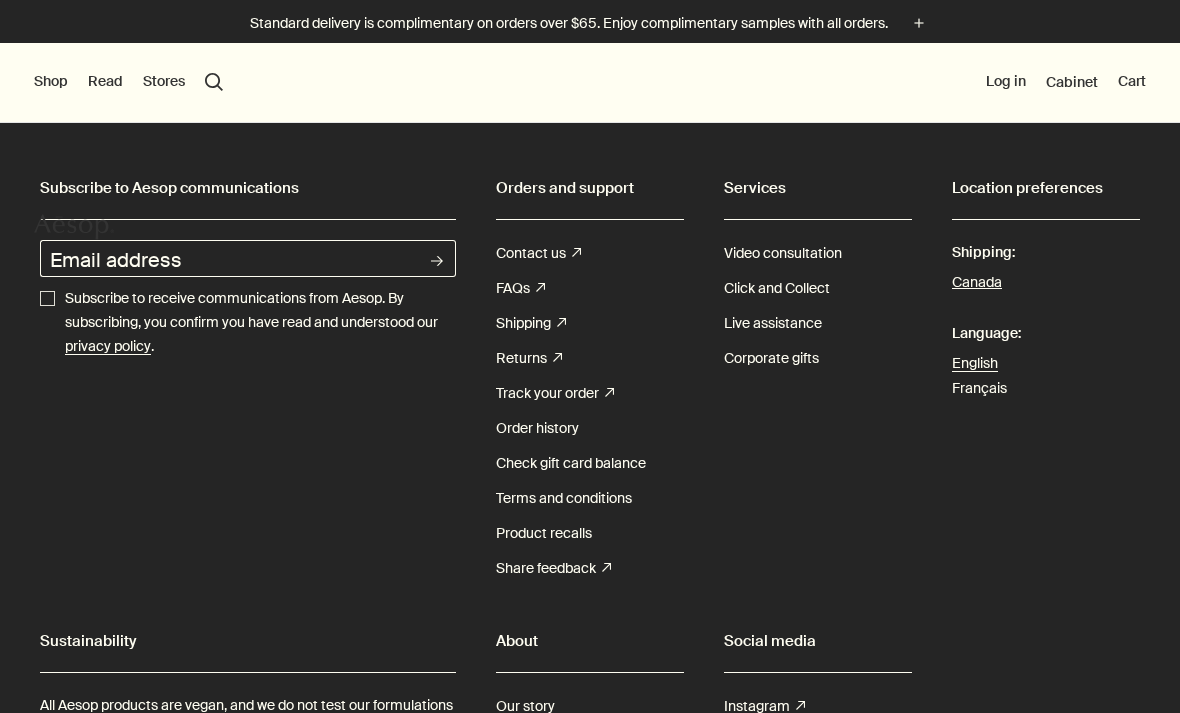 scroll, scrollTop: 0, scrollLeft: 0, axis: both 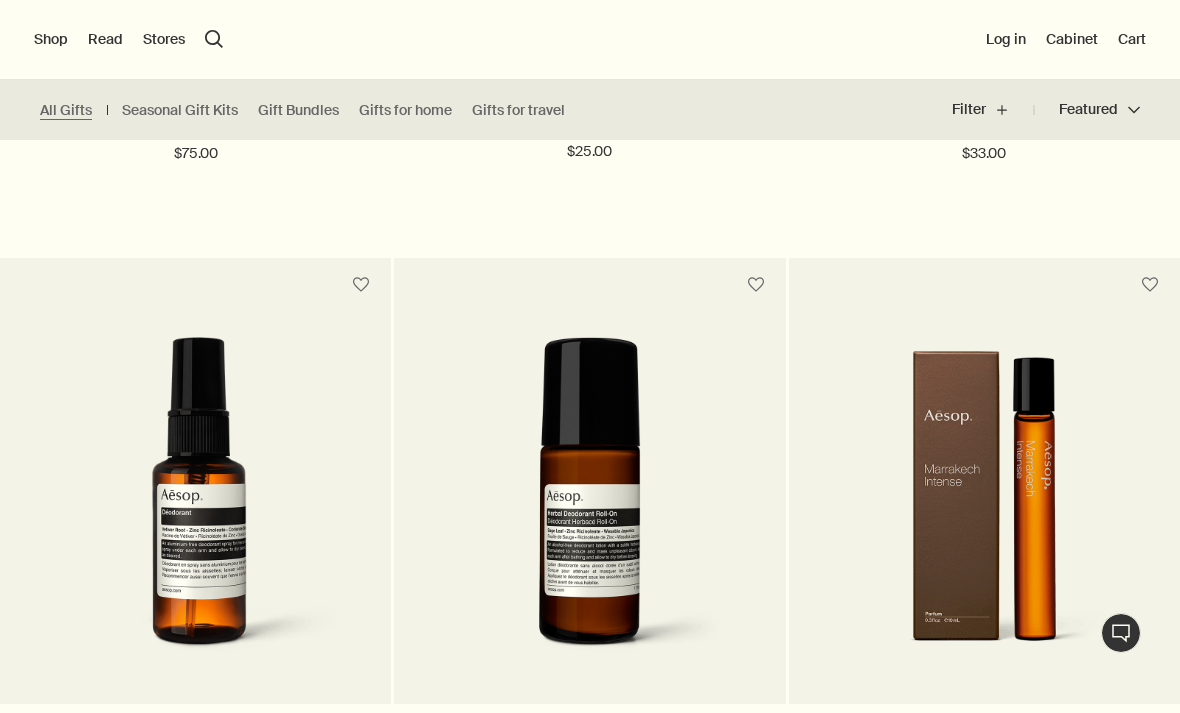 click on "Featured Featured chevron" at bounding box center (1087, 110) 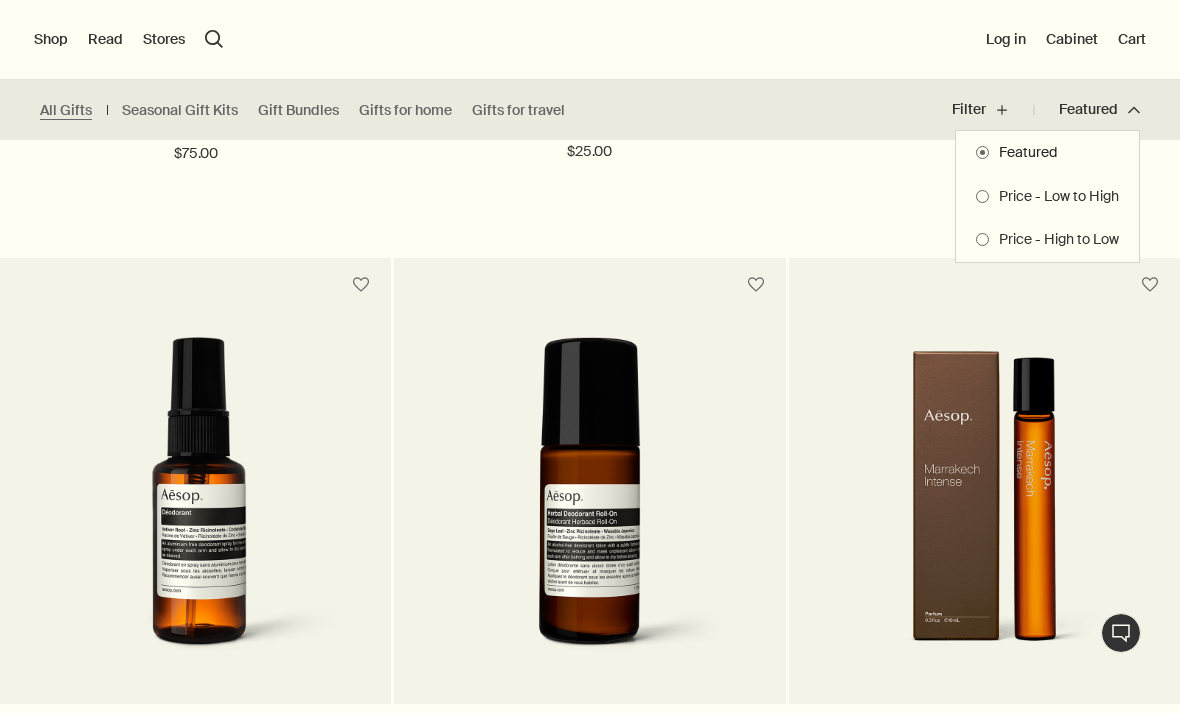 click on "Price - Low to High" at bounding box center [1054, 197] 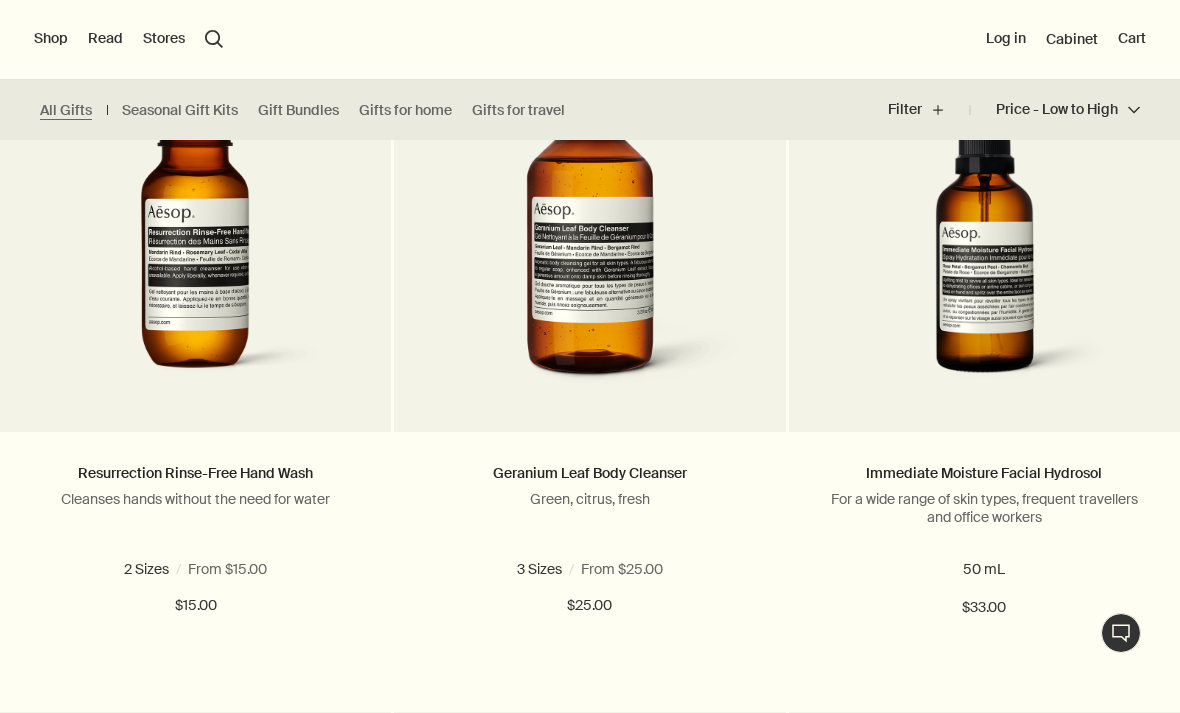 scroll, scrollTop: 572, scrollLeft: 0, axis: vertical 